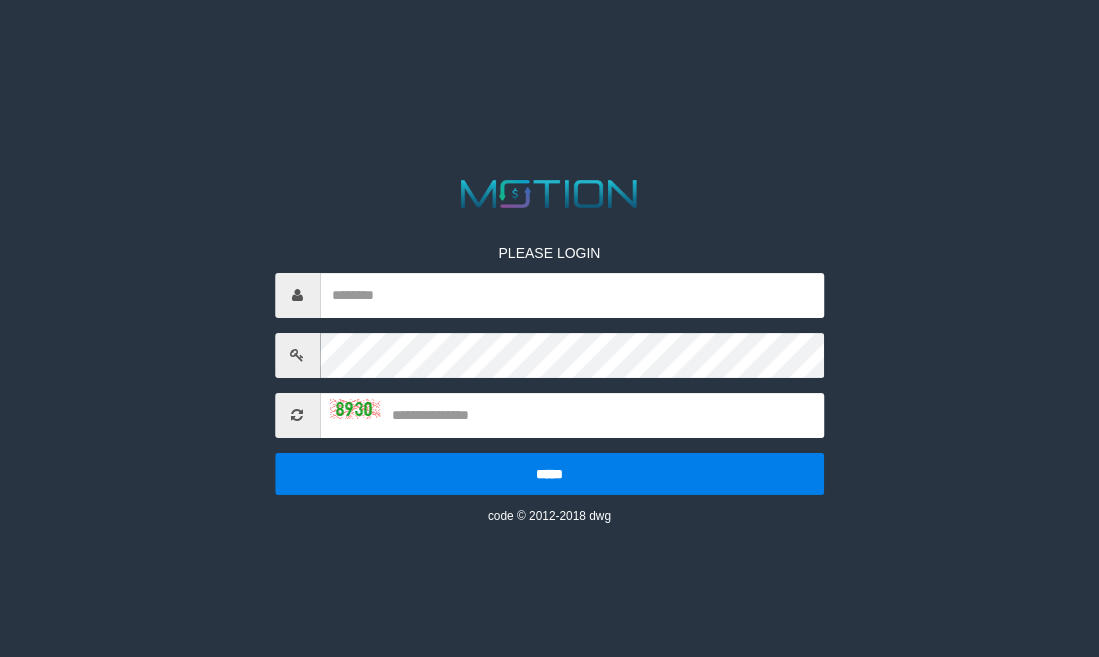 scroll, scrollTop: 0, scrollLeft: 0, axis: both 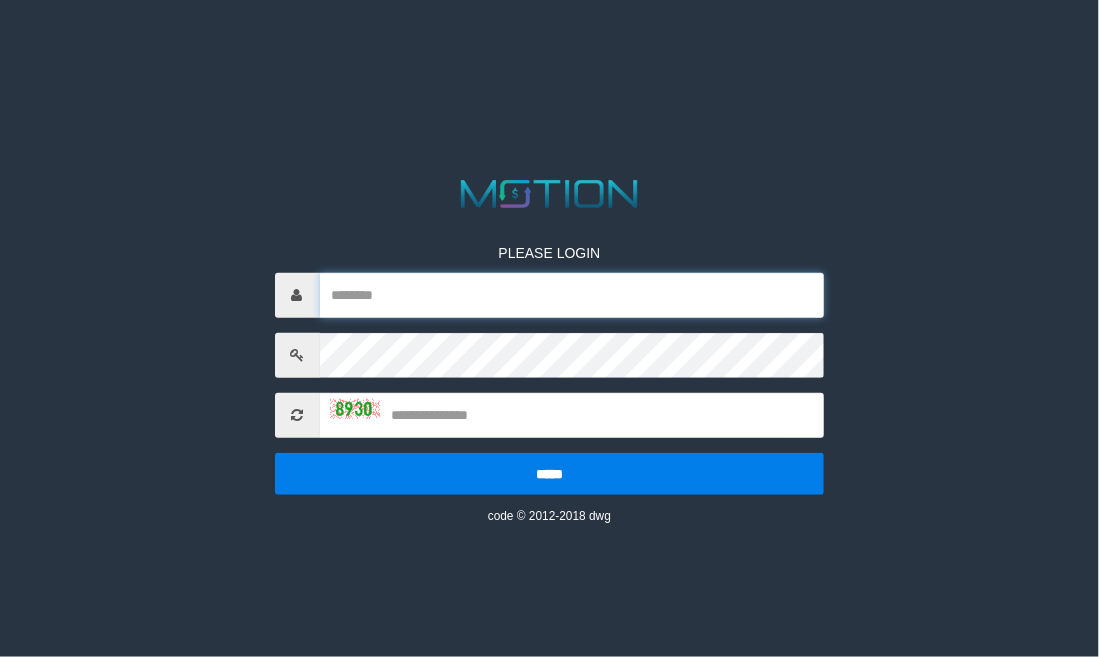 type on "******" 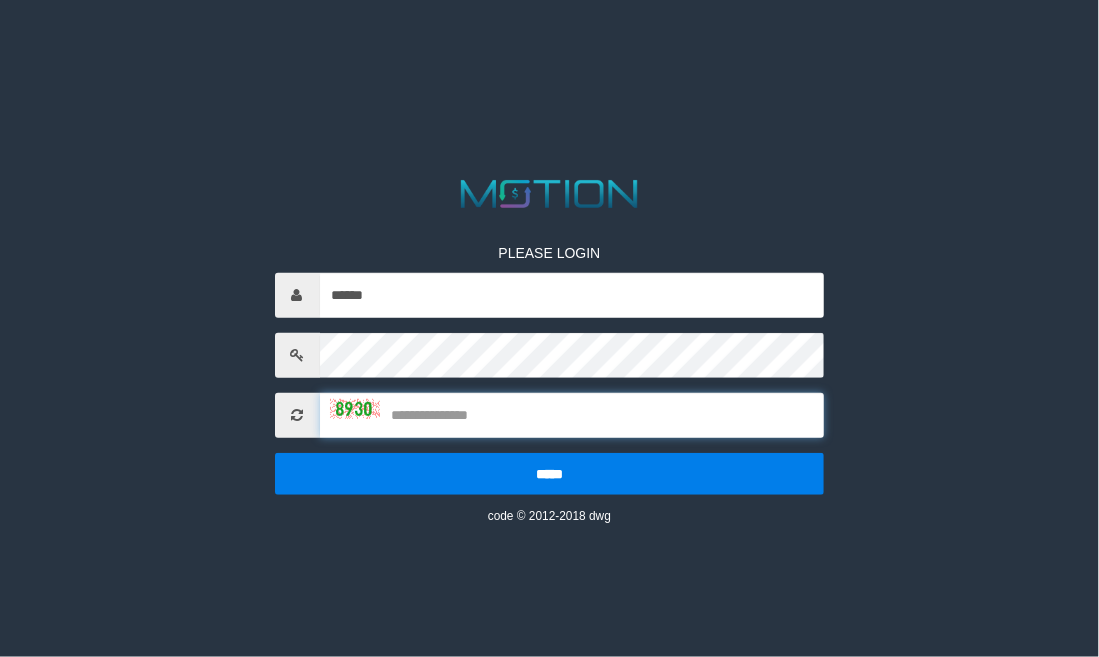 click at bounding box center [572, 415] 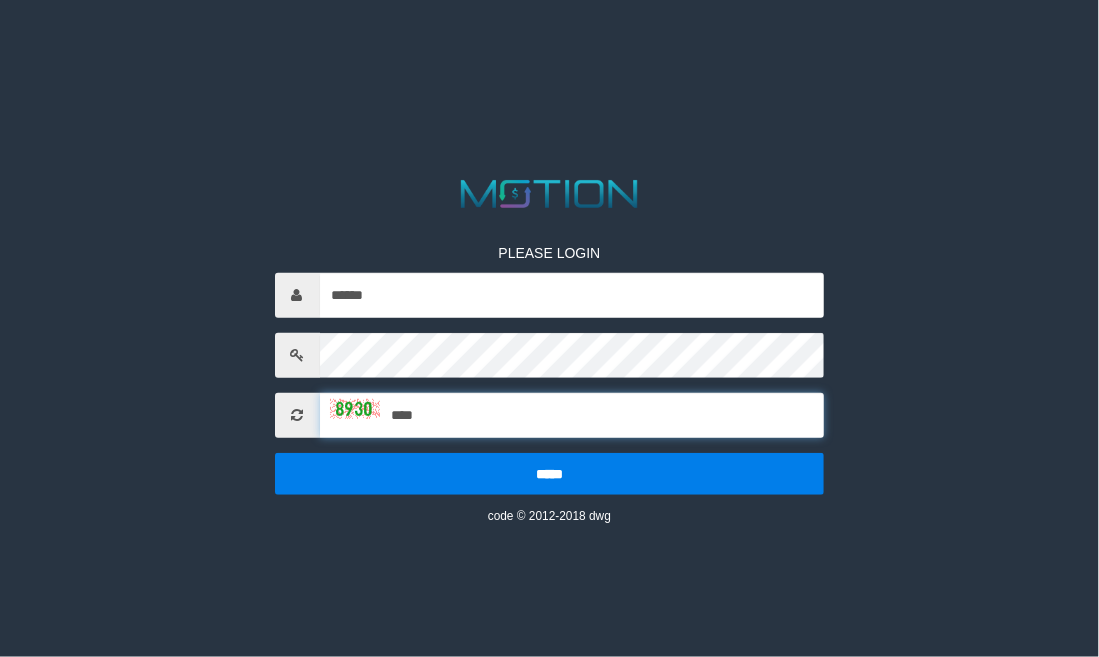 type on "****" 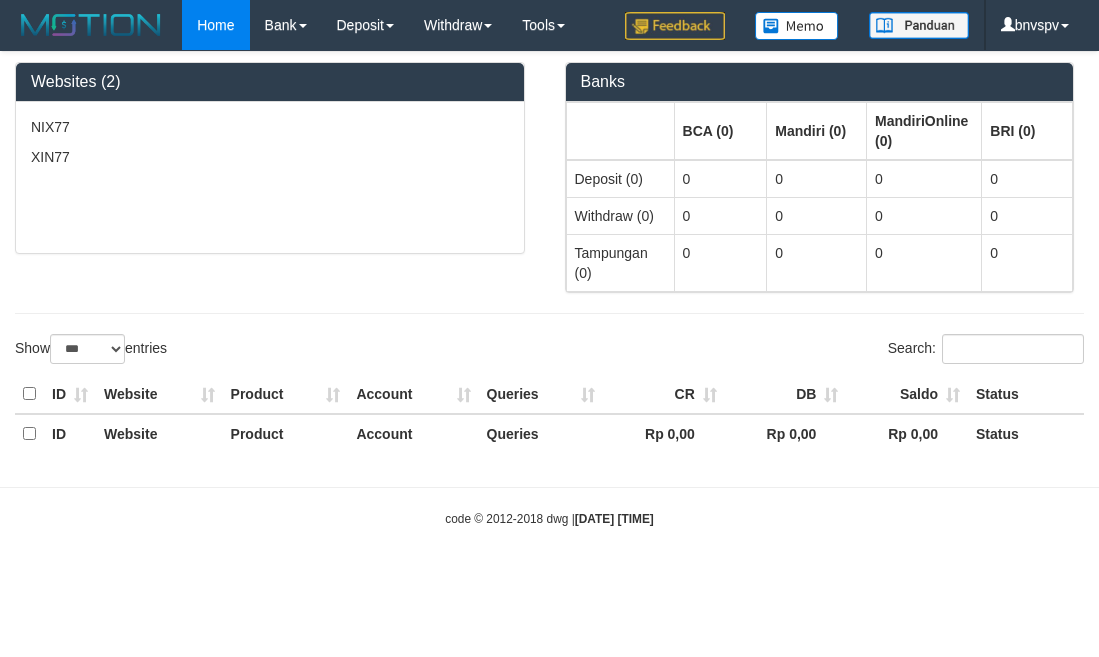 select on "***" 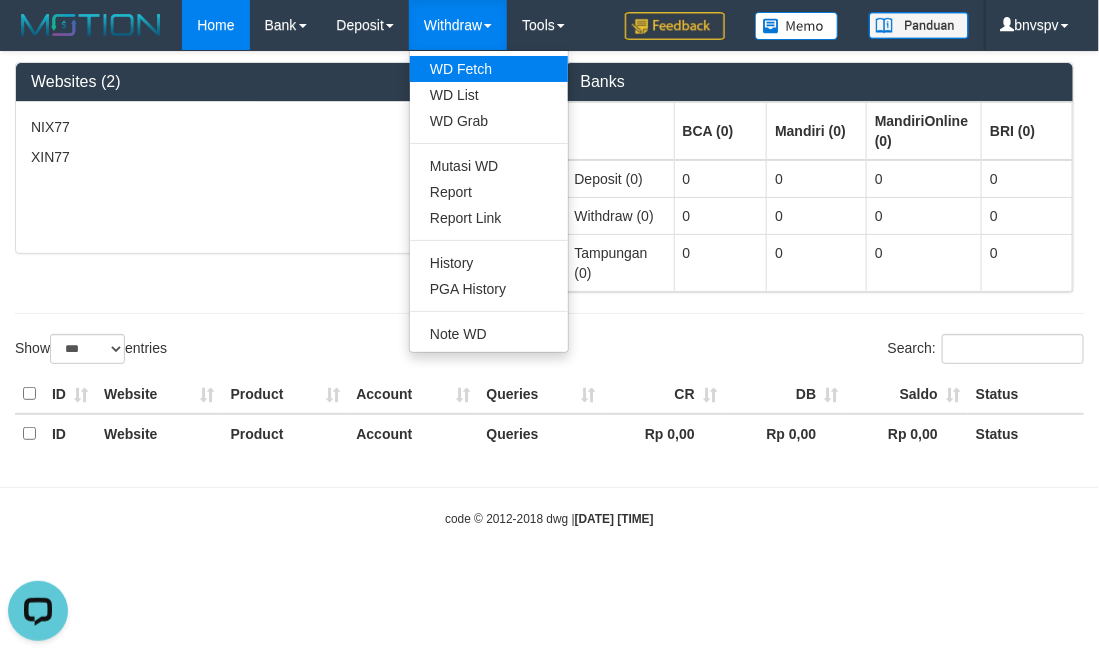 scroll, scrollTop: 0, scrollLeft: 0, axis: both 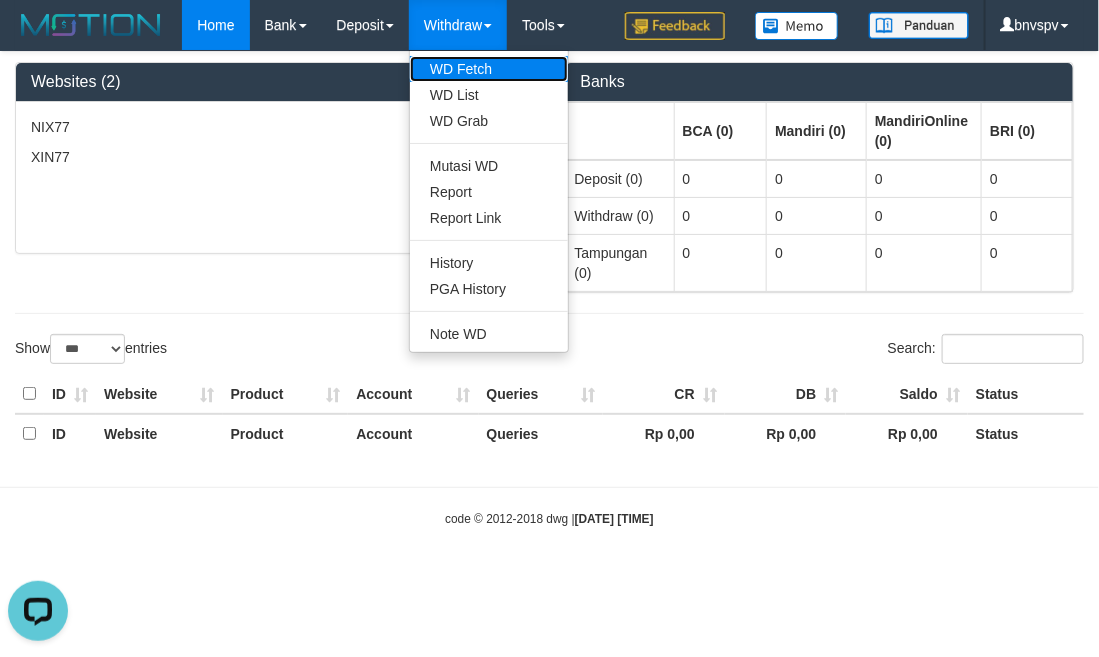 click on "WD Fetch" at bounding box center [489, 69] 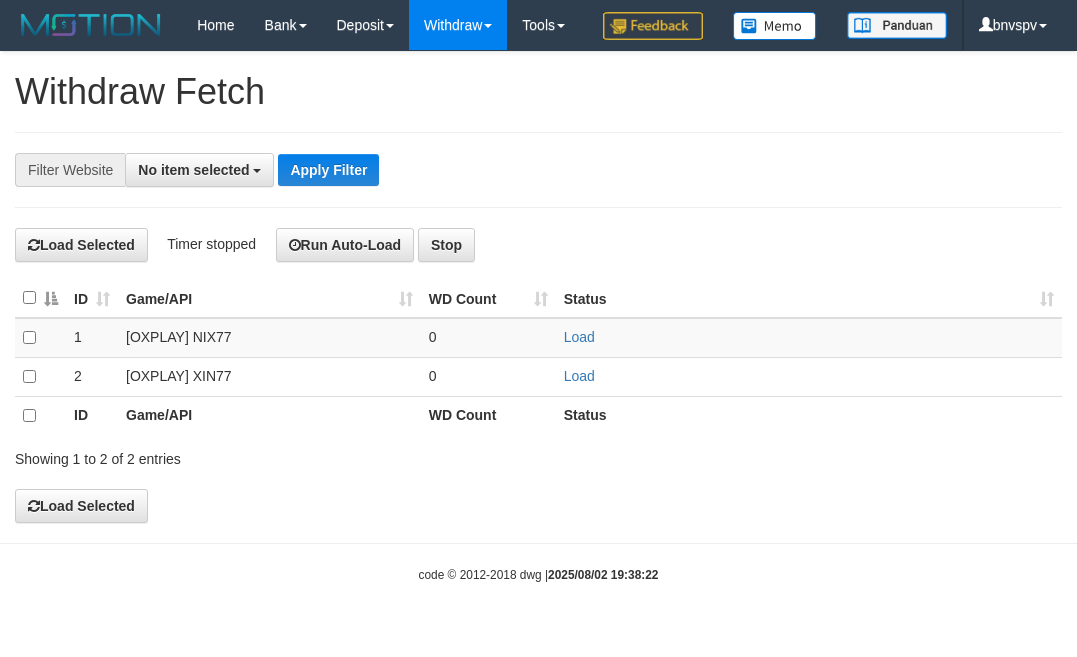 select 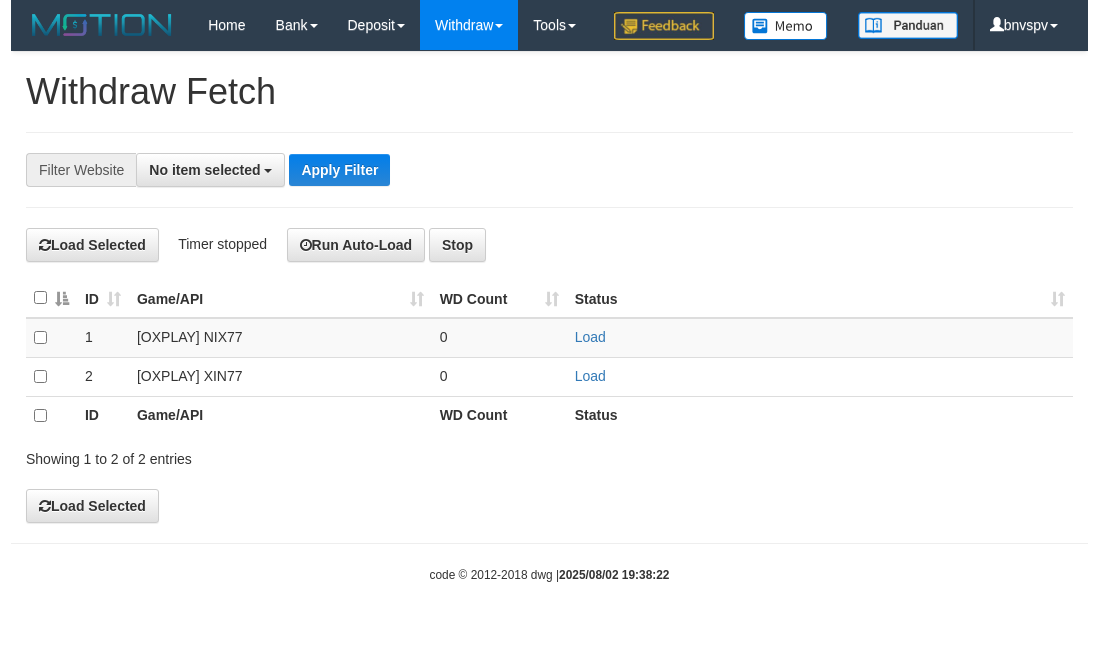 scroll, scrollTop: 0, scrollLeft: 0, axis: both 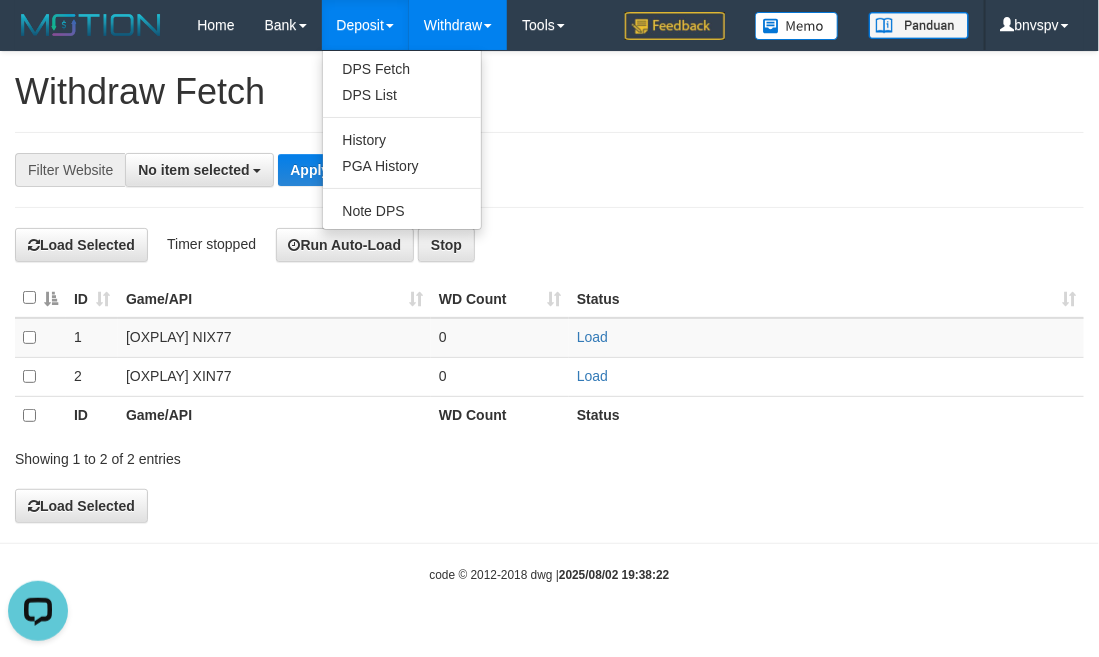 click on "Deposit" at bounding box center [365, 25] 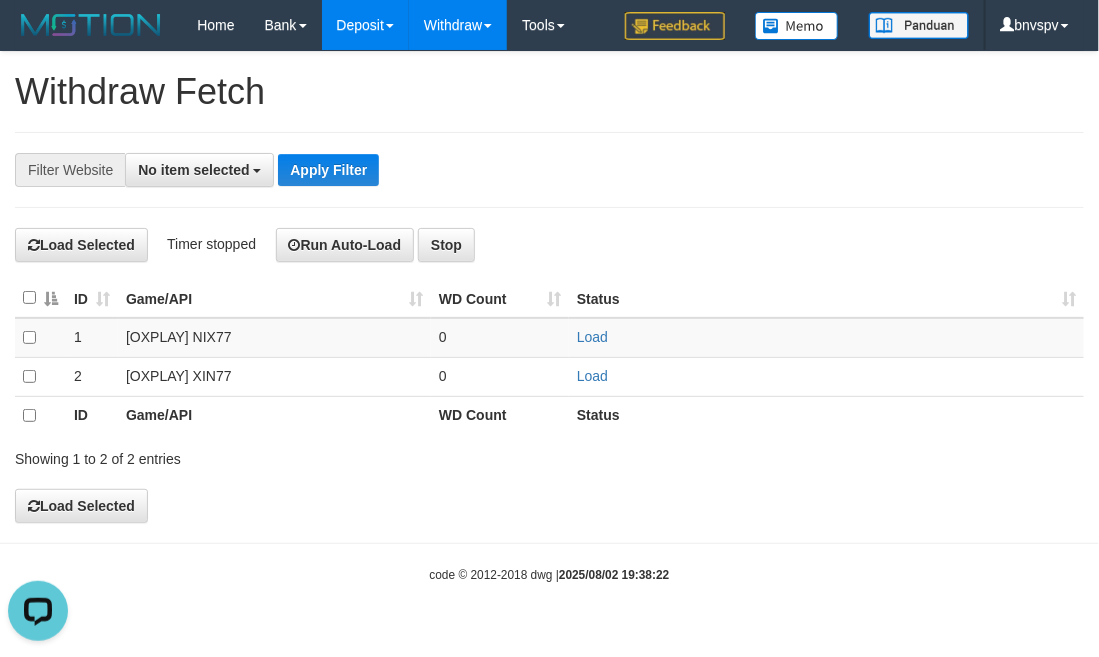click on "Deposit" at bounding box center (365, 25) 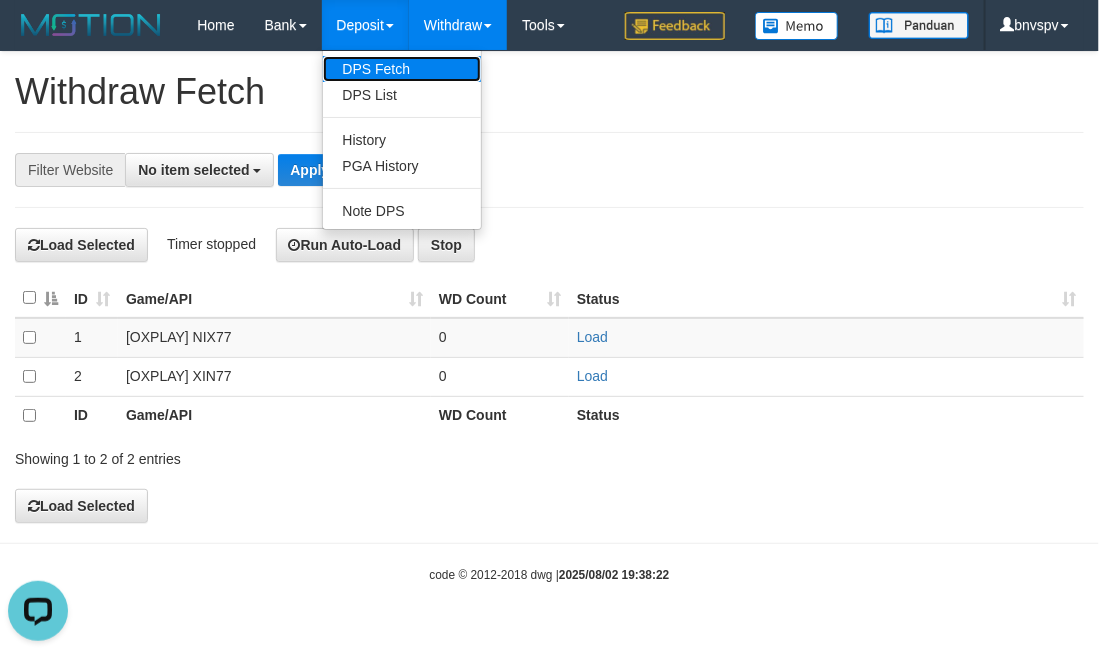 click on "DPS Fetch" at bounding box center [402, 69] 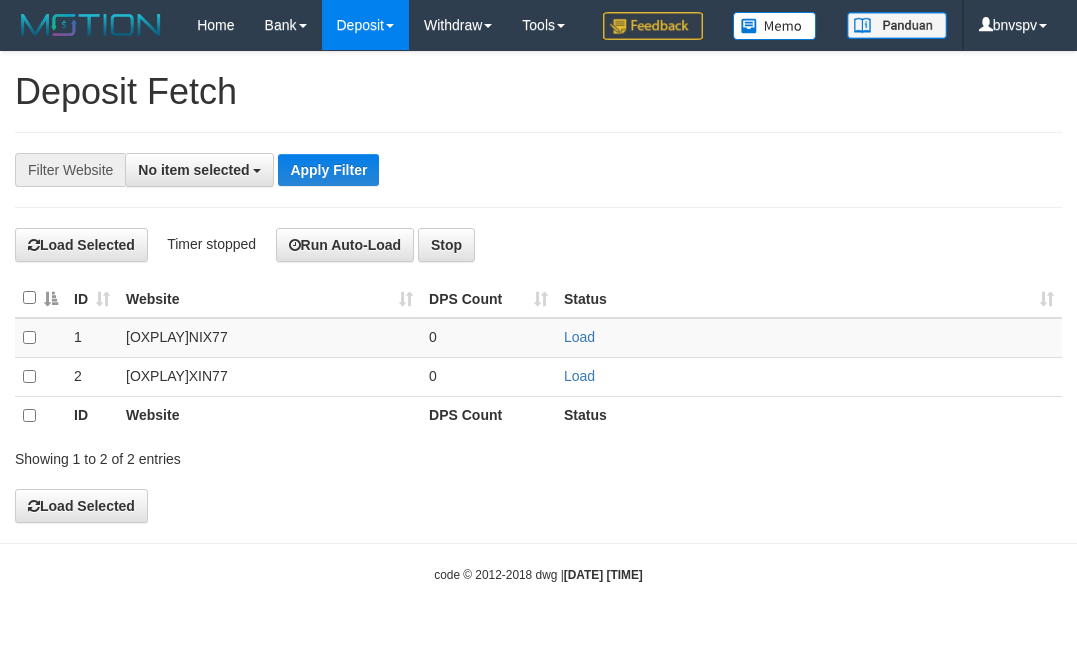select 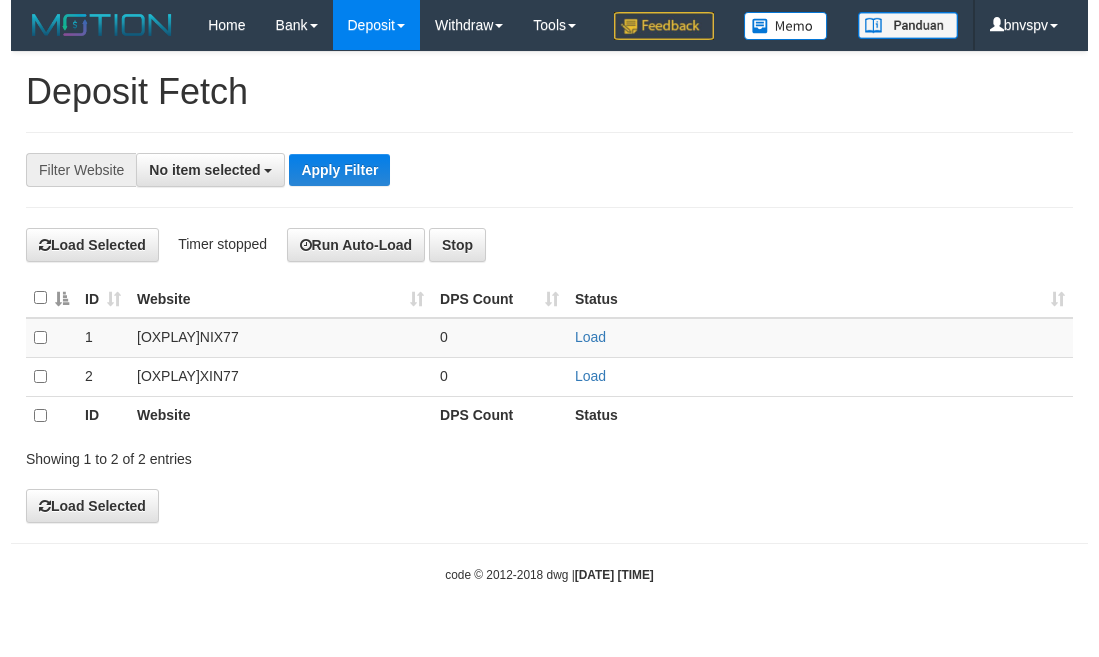 scroll, scrollTop: 0, scrollLeft: 0, axis: both 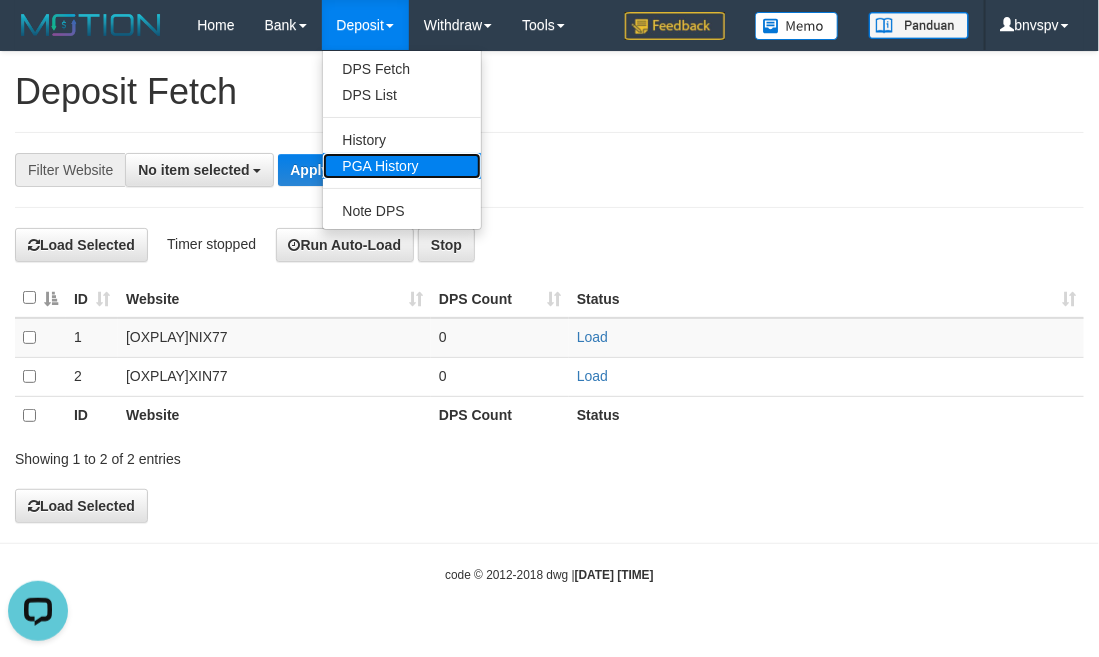 click on "PGA History" at bounding box center (402, 166) 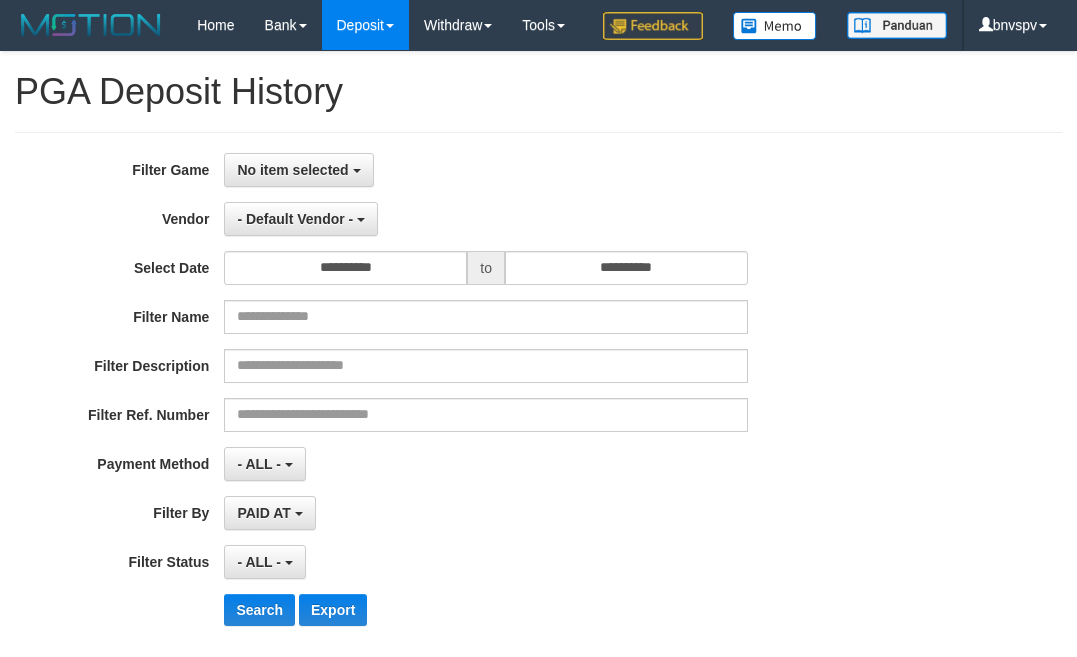 select 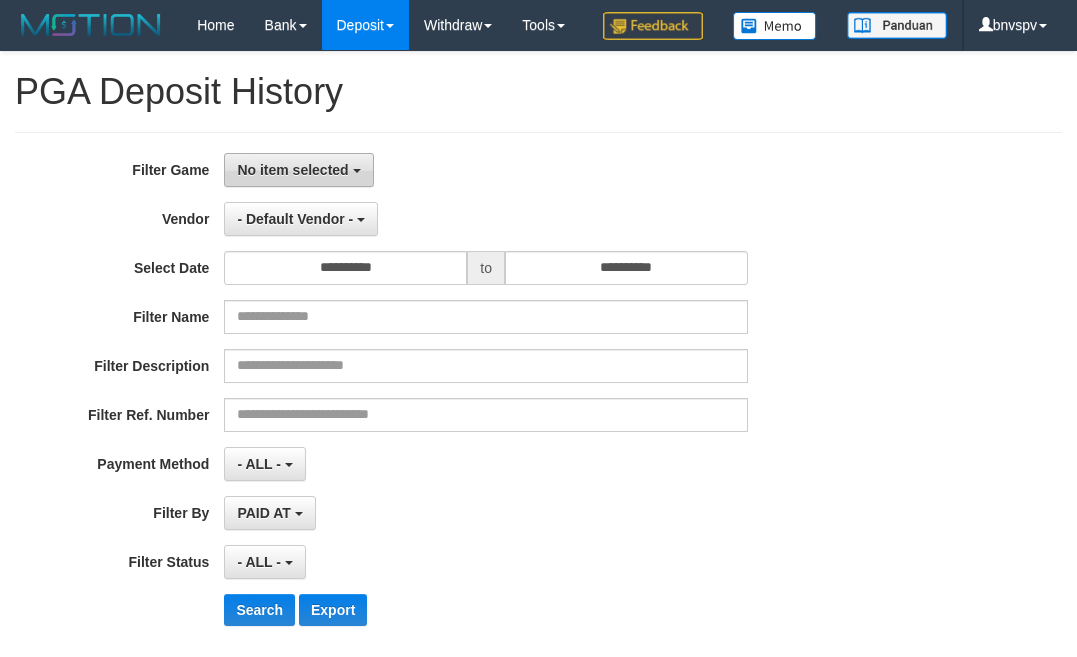 click on "No item selected" at bounding box center (298, 170) 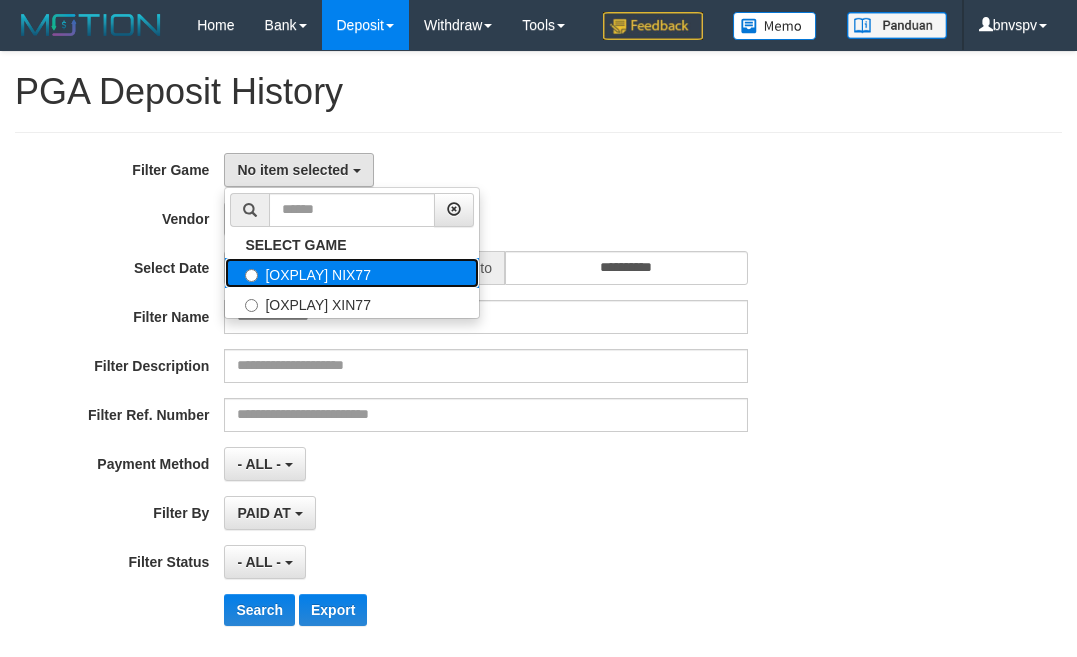 click on "[OXPLAY] NIX77" at bounding box center [352, 273] 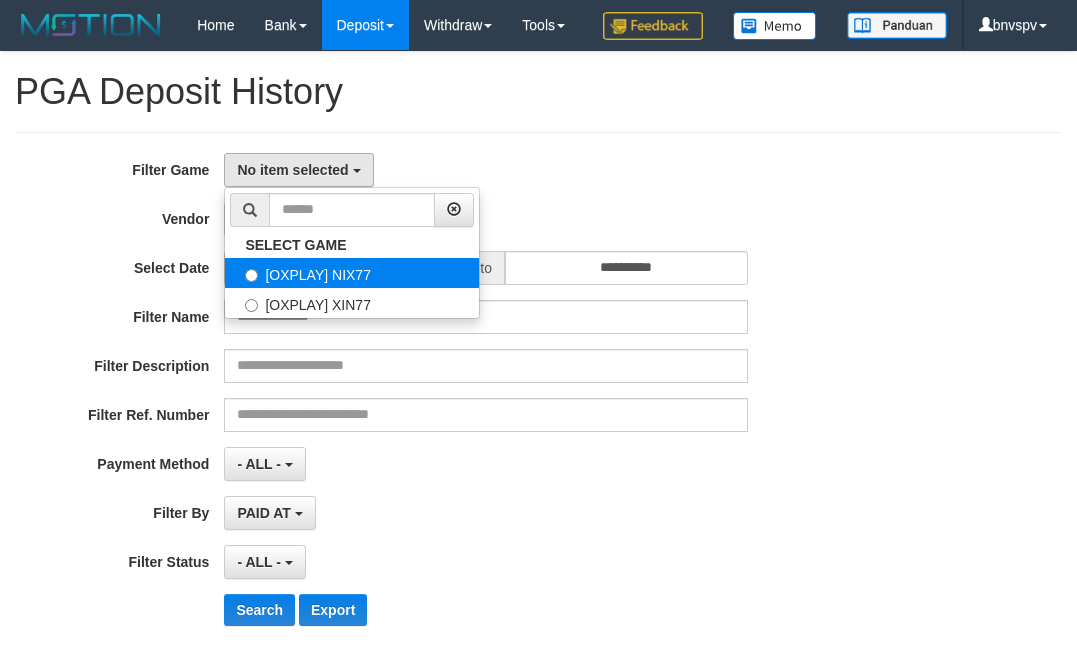 select on "****" 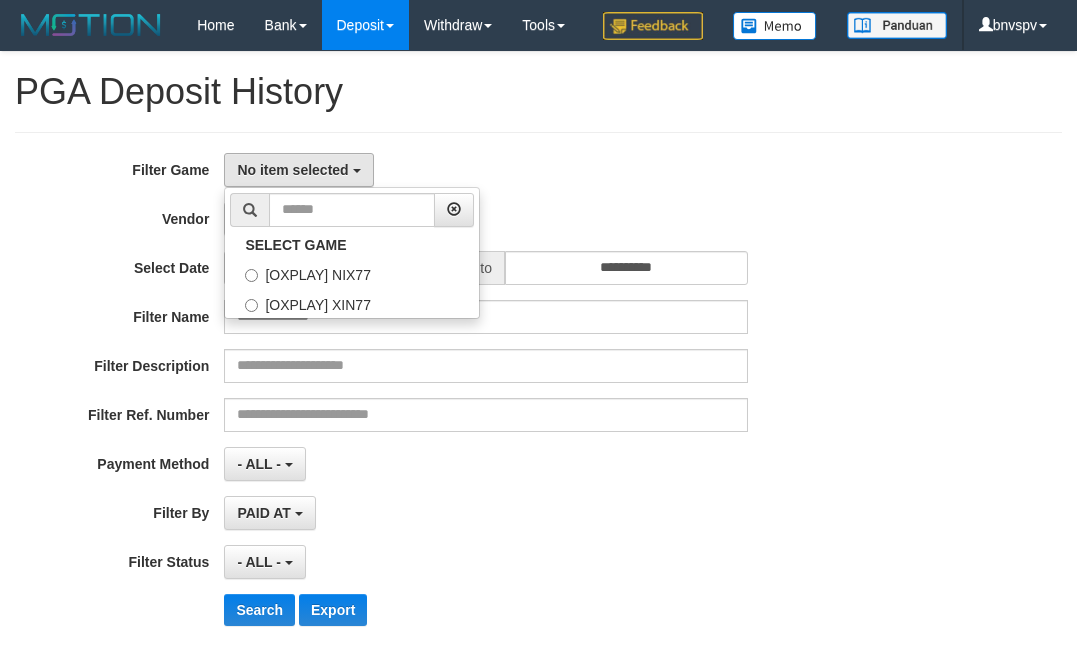 scroll, scrollTop: 18, scrollLeft: 0, axis: vertical 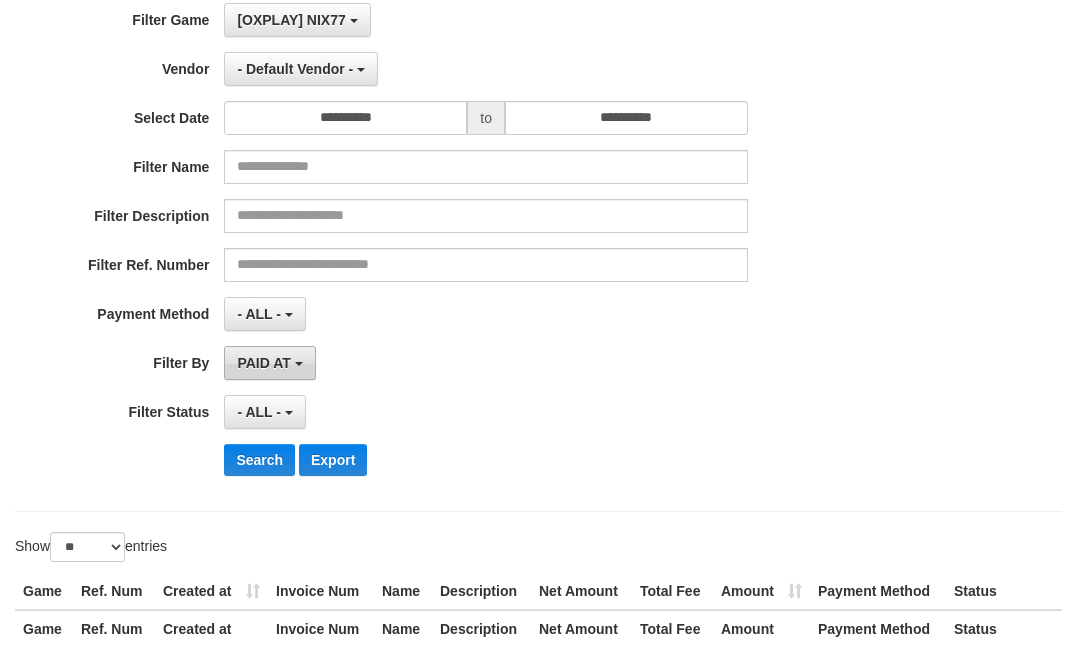 click on "PAID AT" at bounding box center [263, 363] 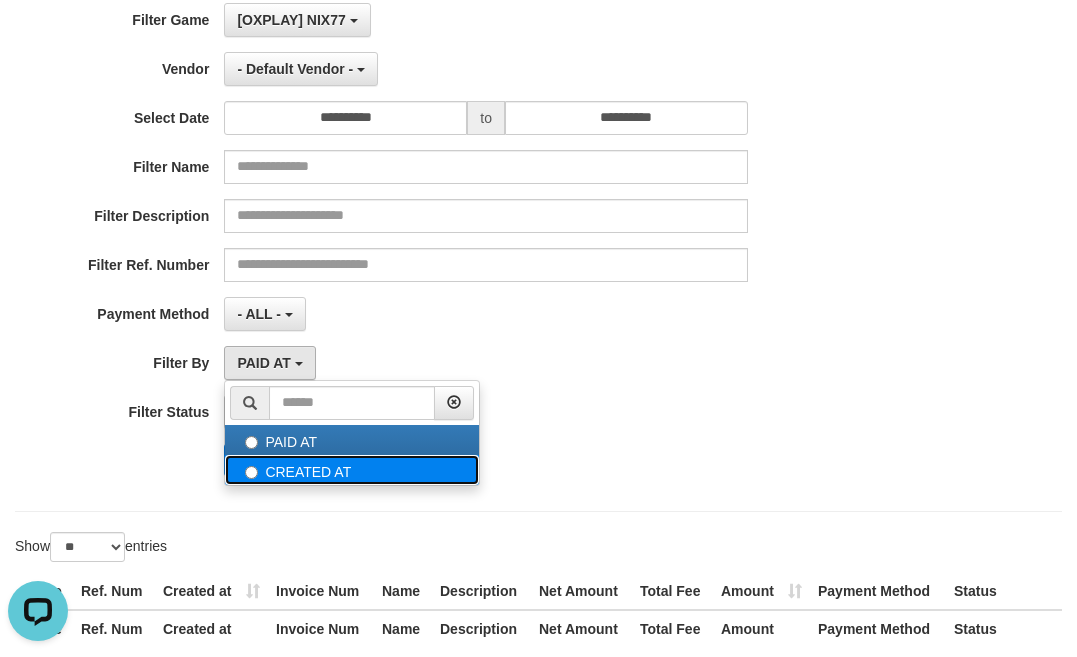 scroll, scrollTop: 0, scrollLeft: 0, axis: both 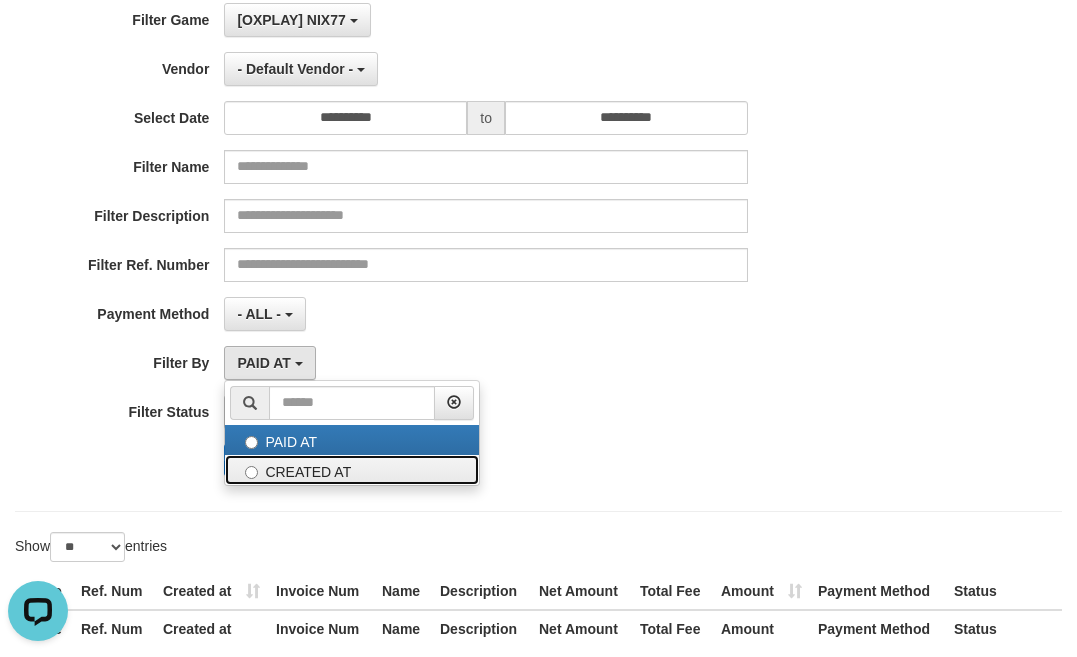 drag, startPoint x: 315, startPoint y: 522, endPoint x: 259, endPoint y: 519, distance: 56.0803 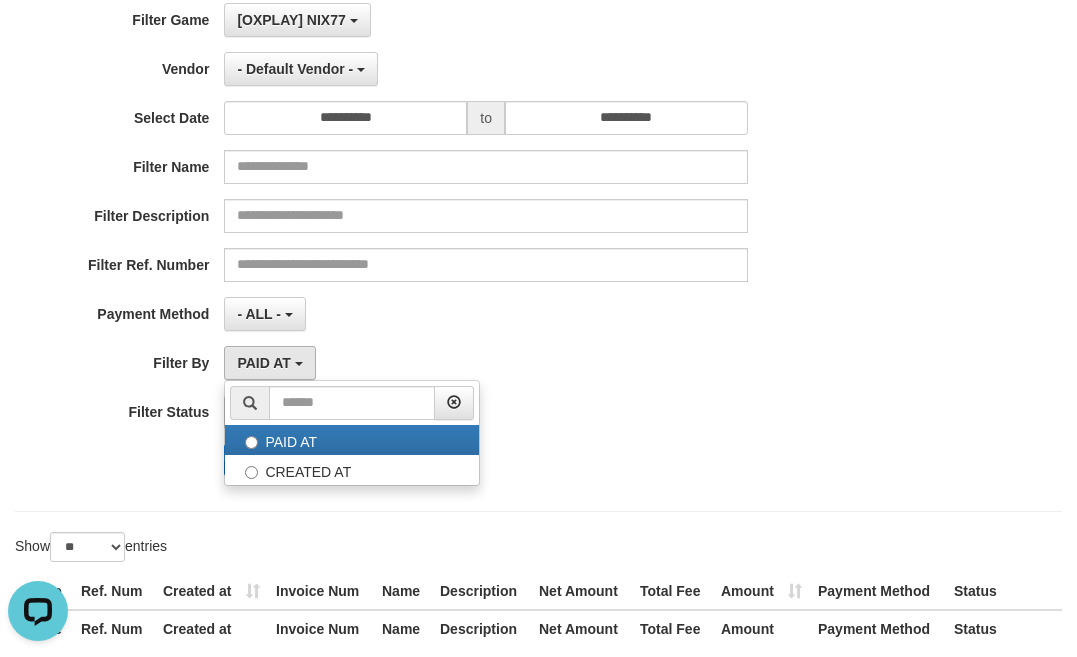 select on "*" 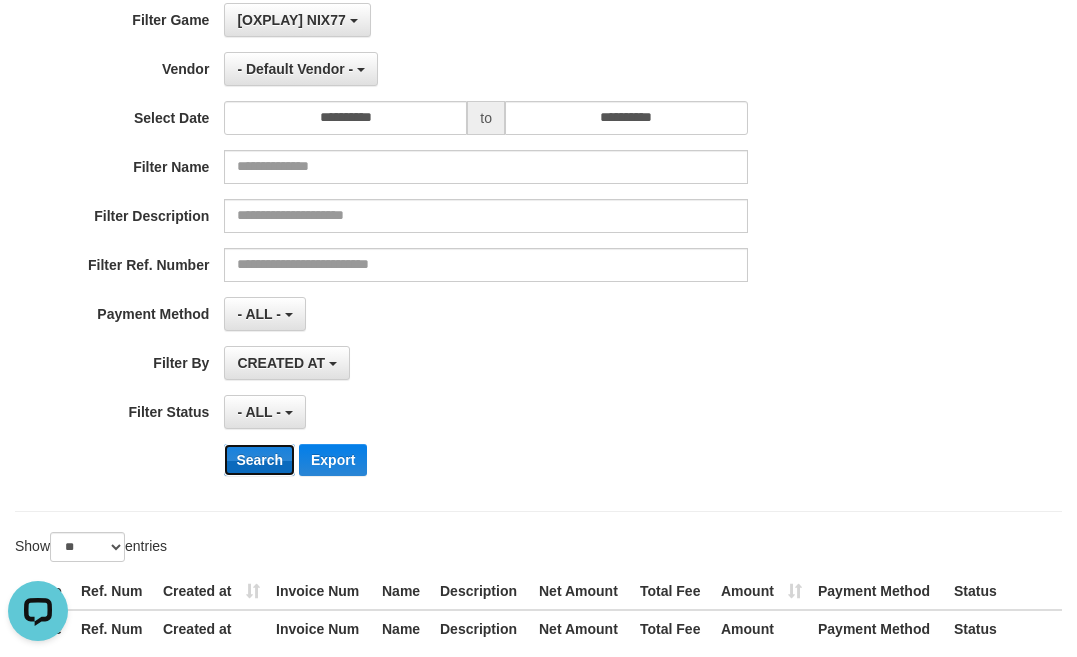 click on "Search" at bounding box center (259, 460) 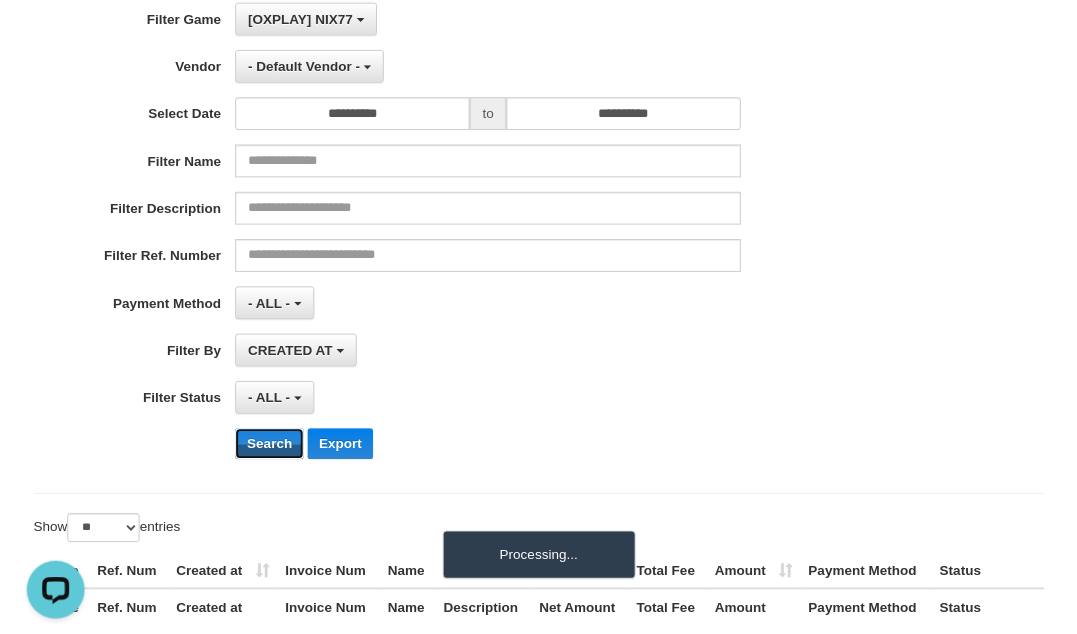 scroll, scrollTop: 0, scrollLeft: 0, axis: both 